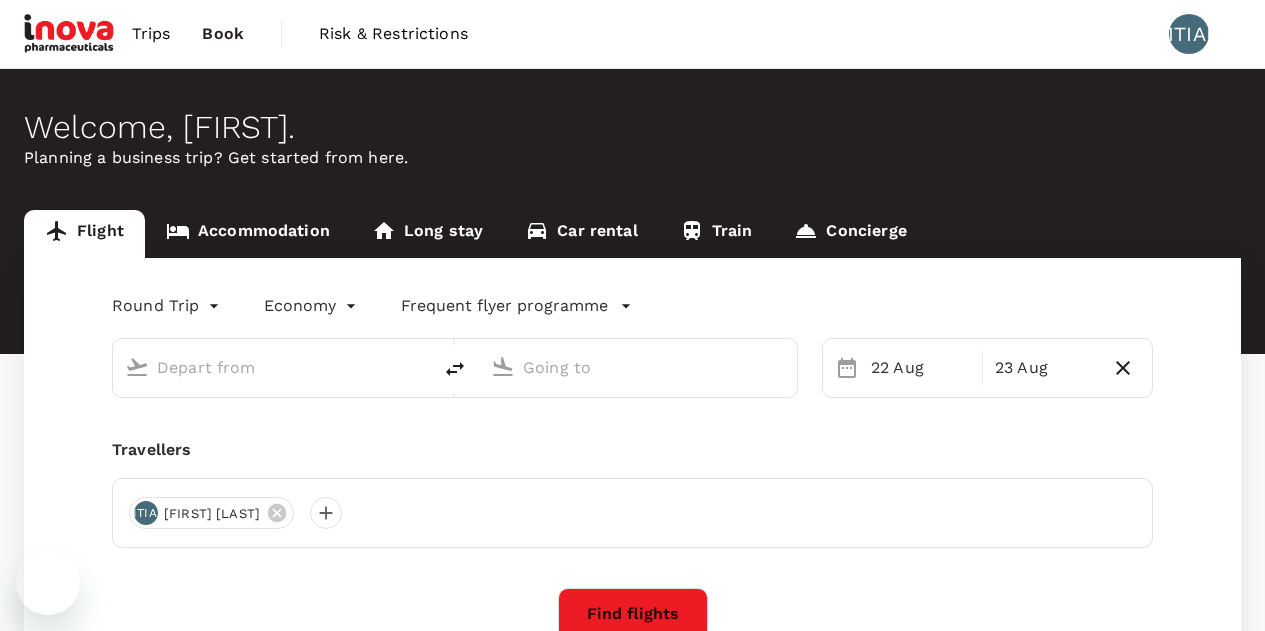scroll, scrollTop: 0, scrollLeft: 0, axis: both 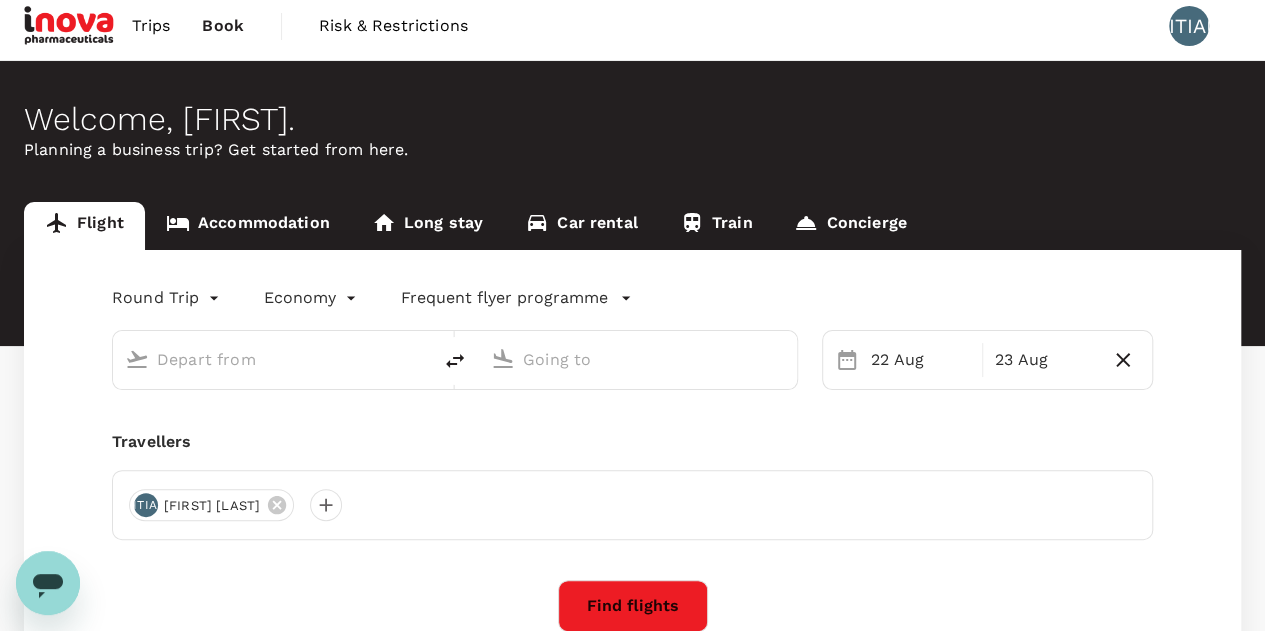 click on "Trips" at bounding box center (151, 26) 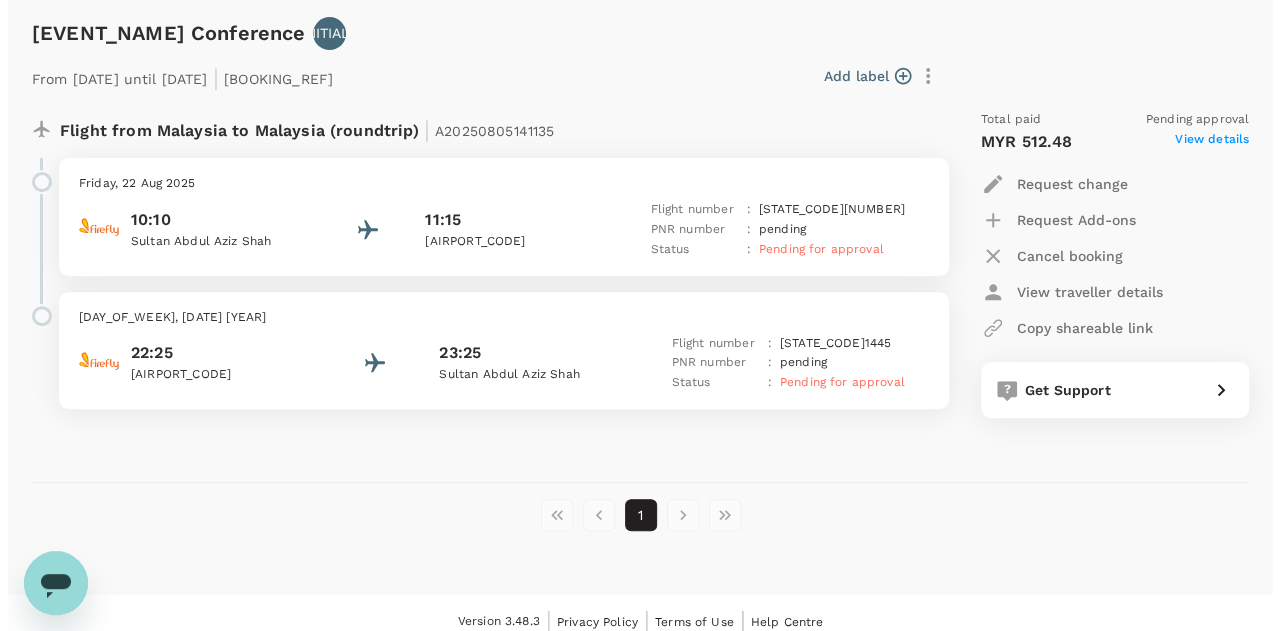 scroll, scrollTop: 295, scrollLeft: 0, axis: vertical 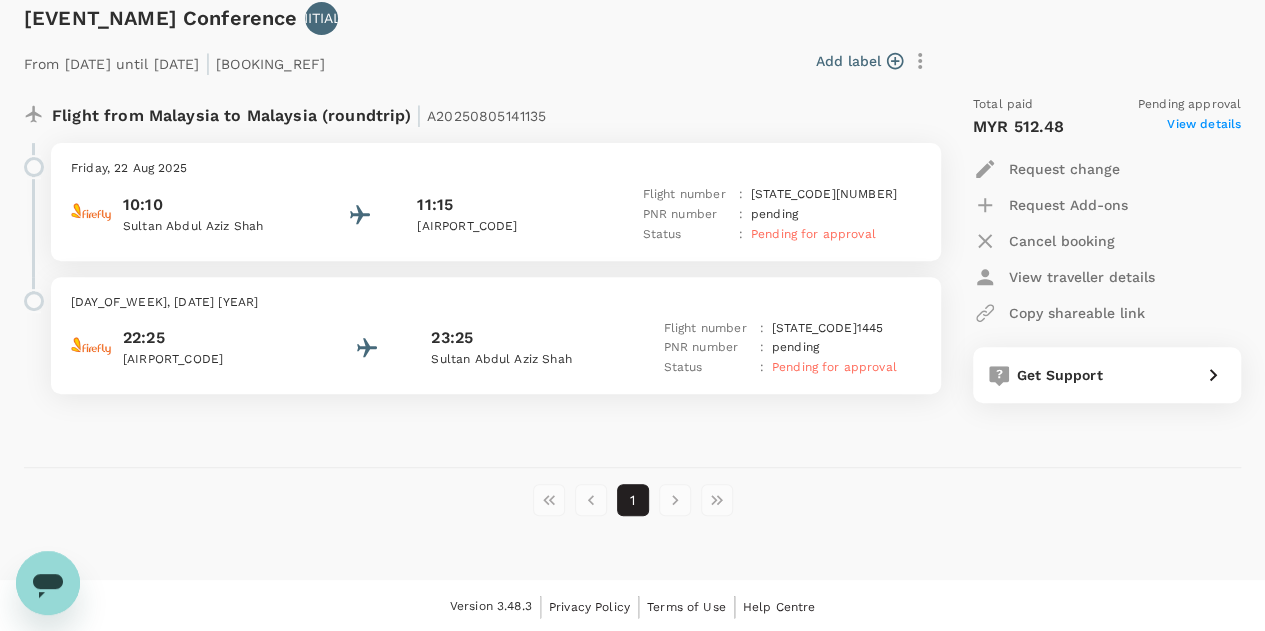 click on "View details" at bounding box center (1204, 127) 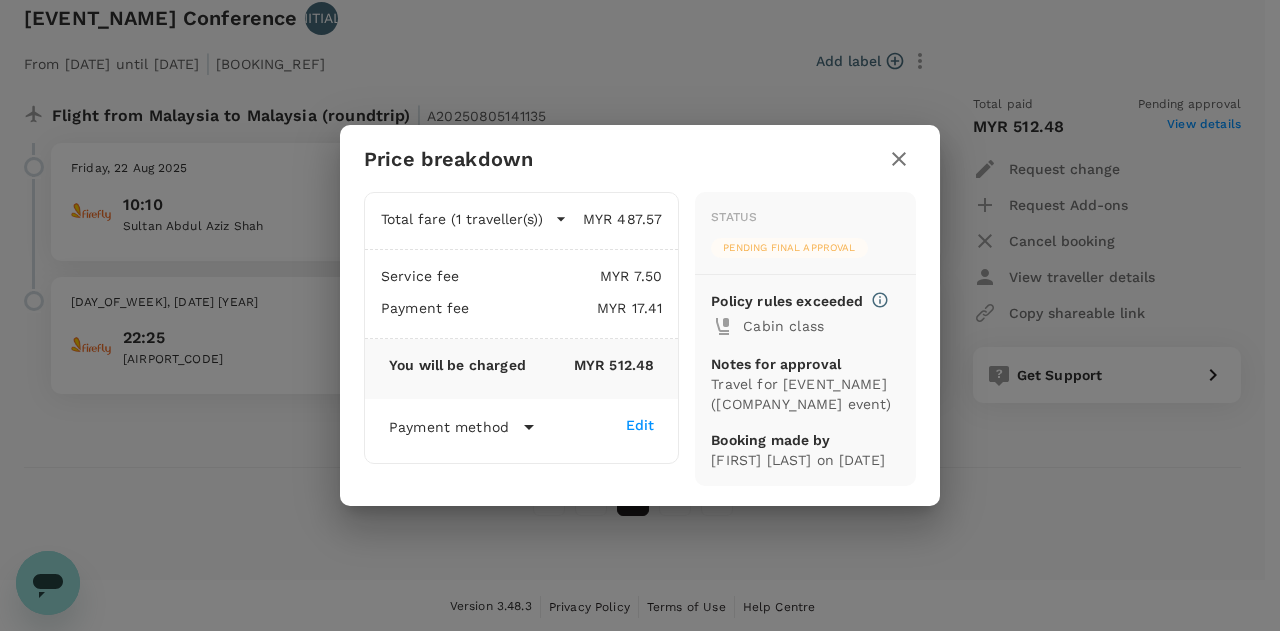 click on "Pending final approval" at bounding box center [789, 248] 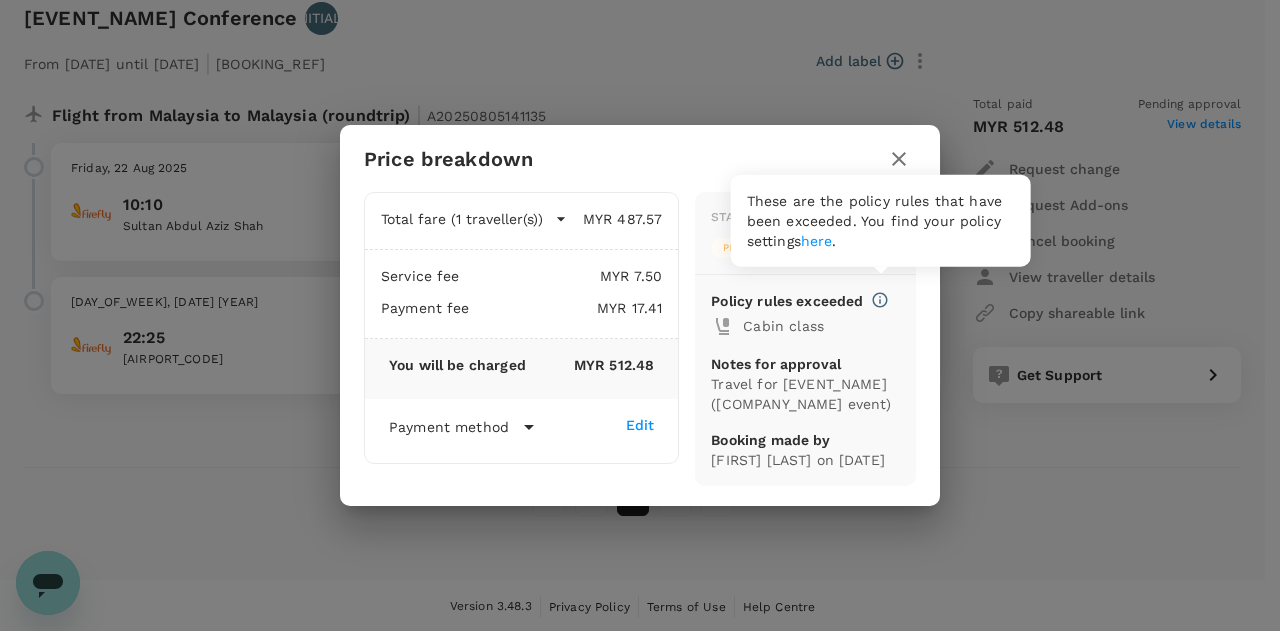 click 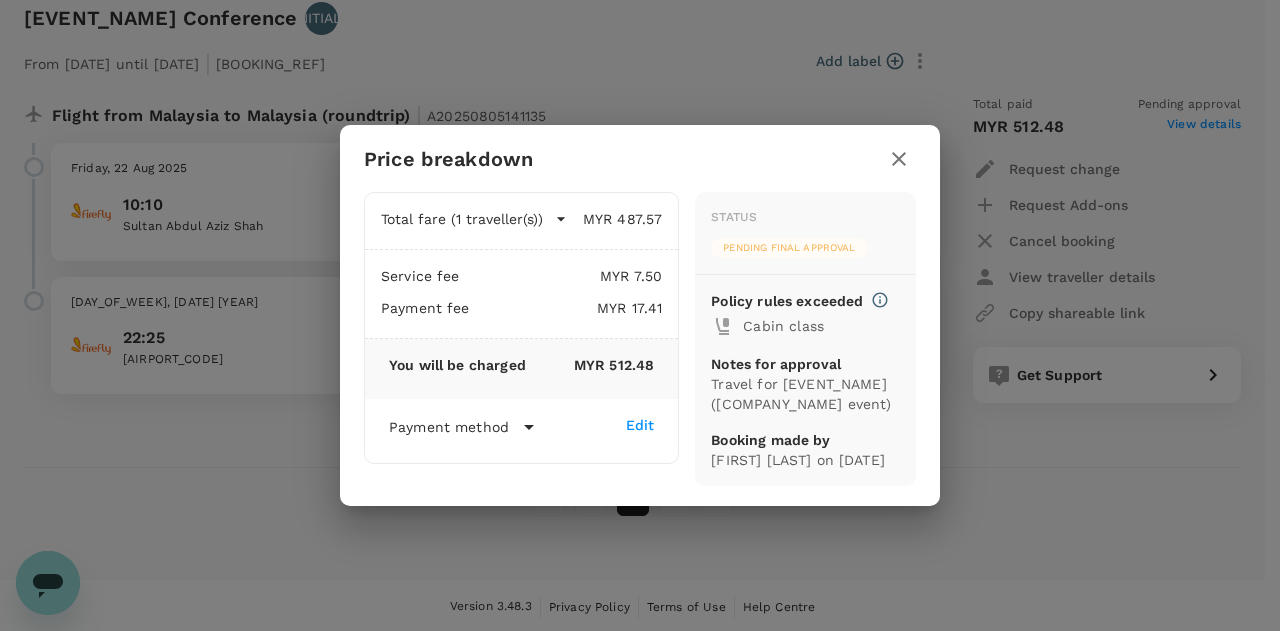 click 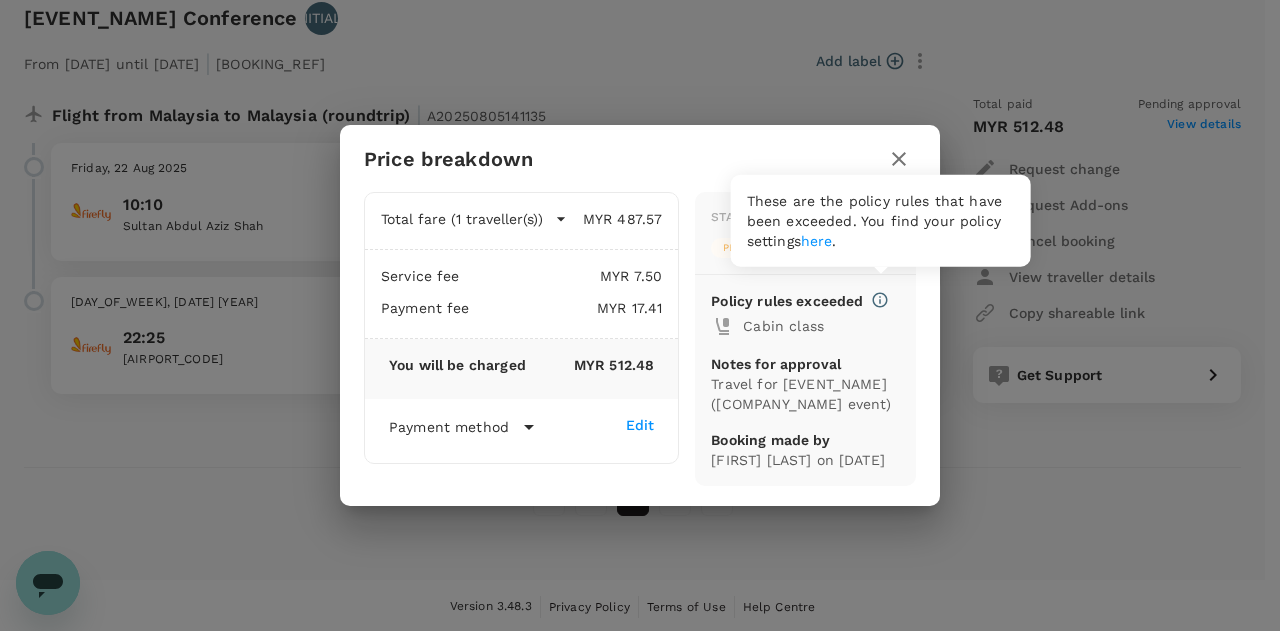 click on "here" at bounding box center (817, 241) 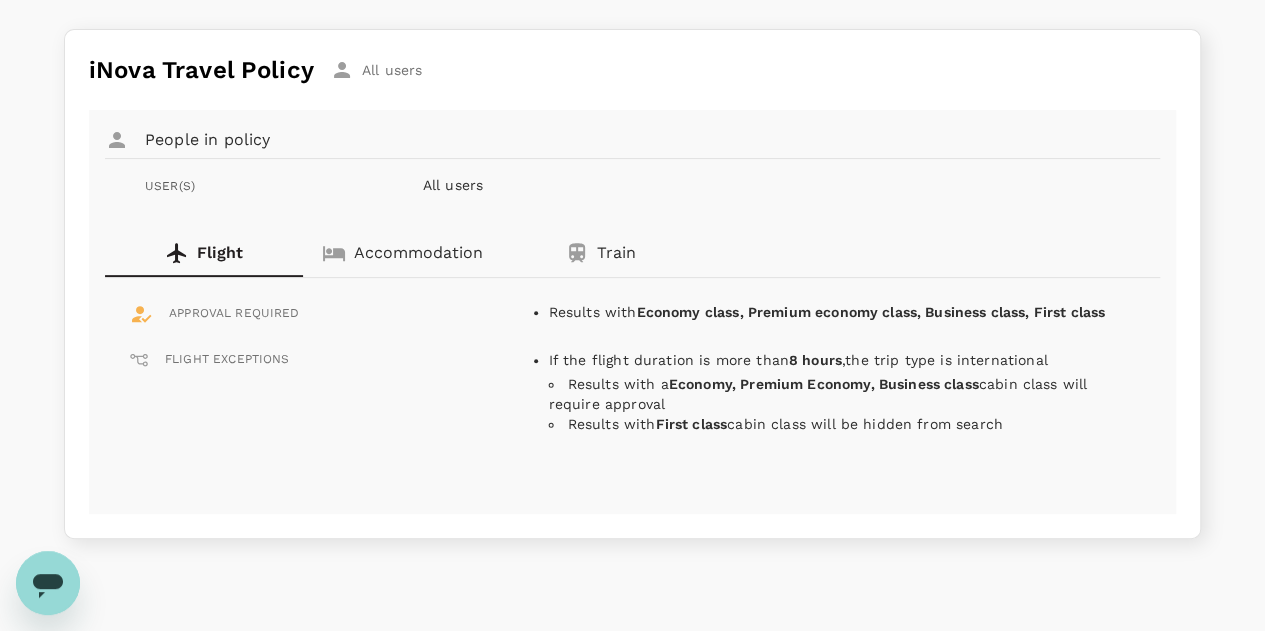 scroll, scrollTop: 296, scrollLeft: 0, axis: vertical 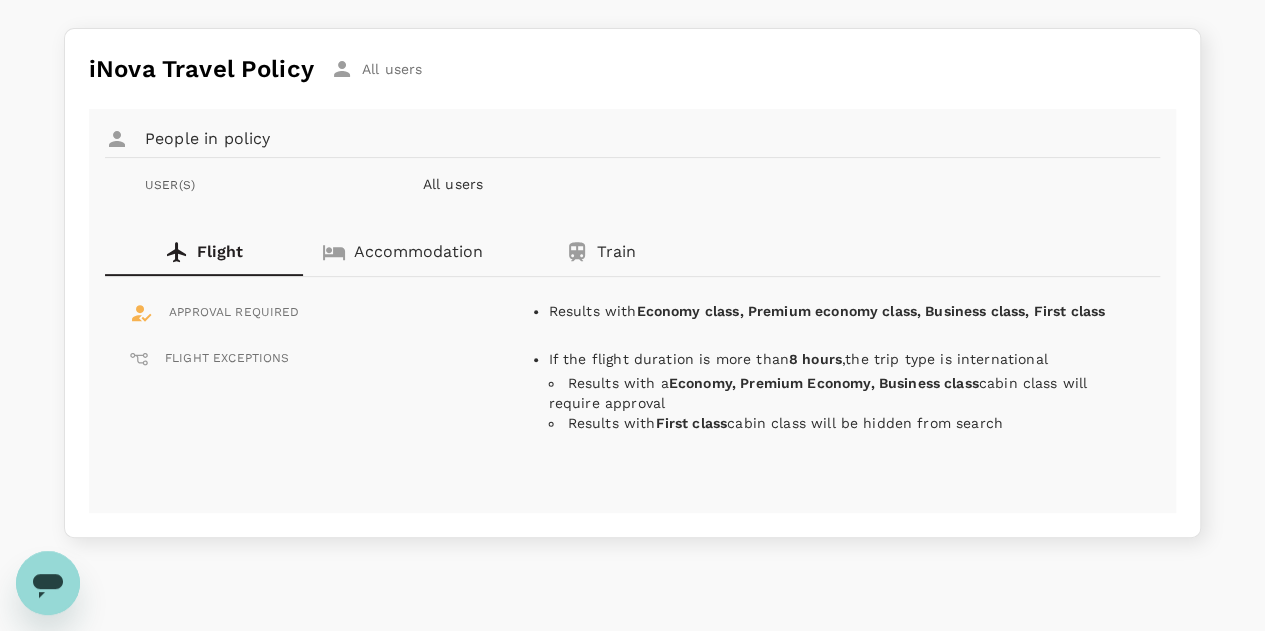 click on "Accommodation" at bounding box center [418, 252] 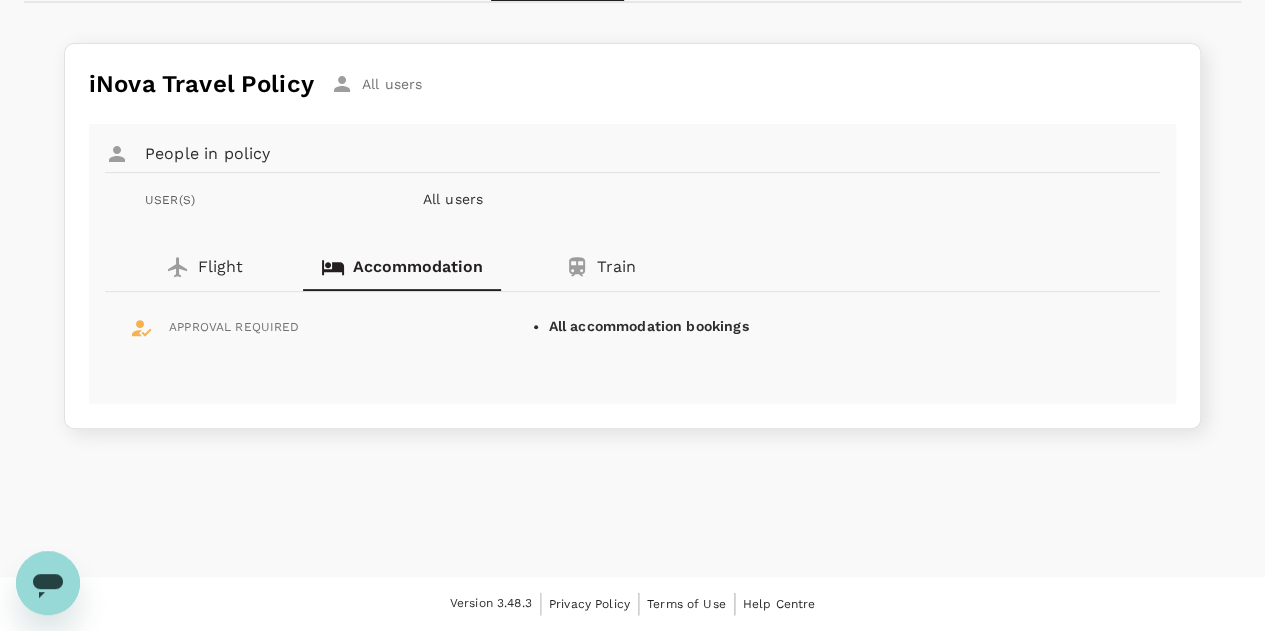 scroll, scrollTop: 276, scrollLeft: 0, axis: vertical 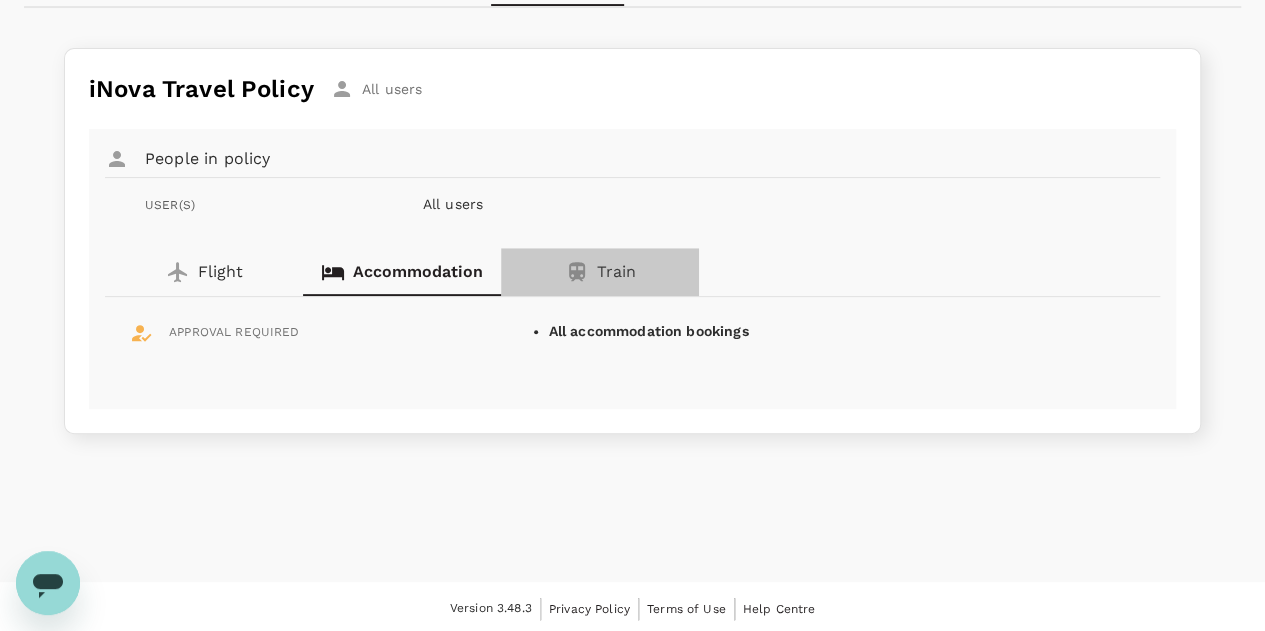 click 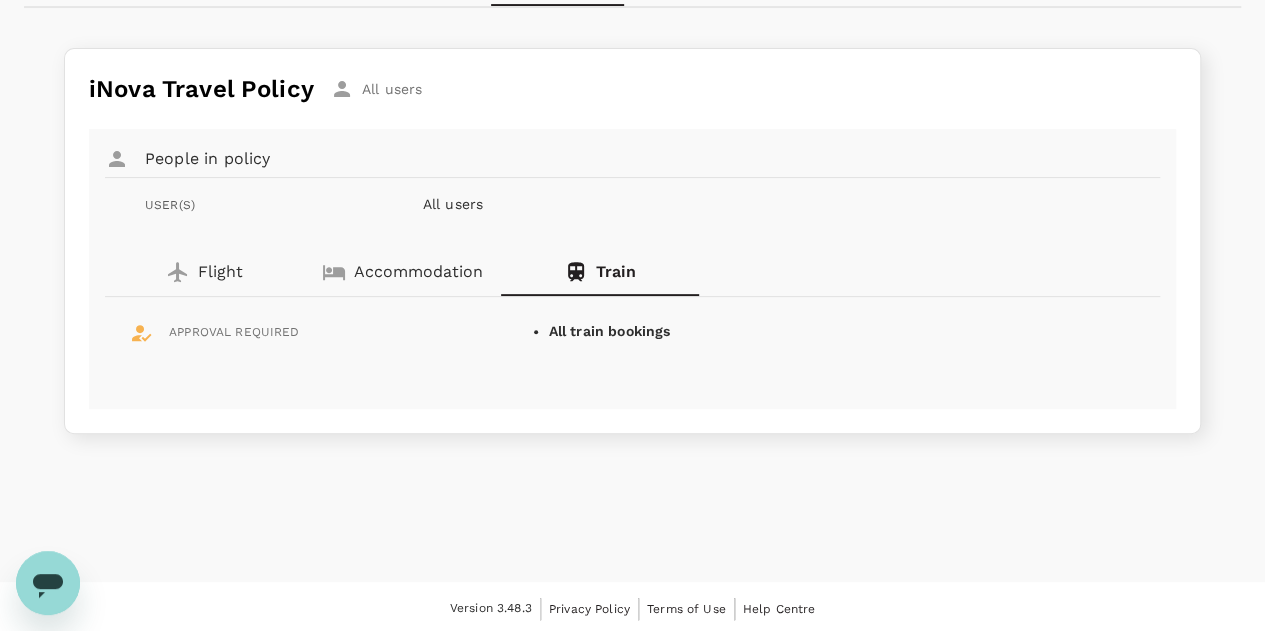 click on "Flight" at bounding box center (220, 272) 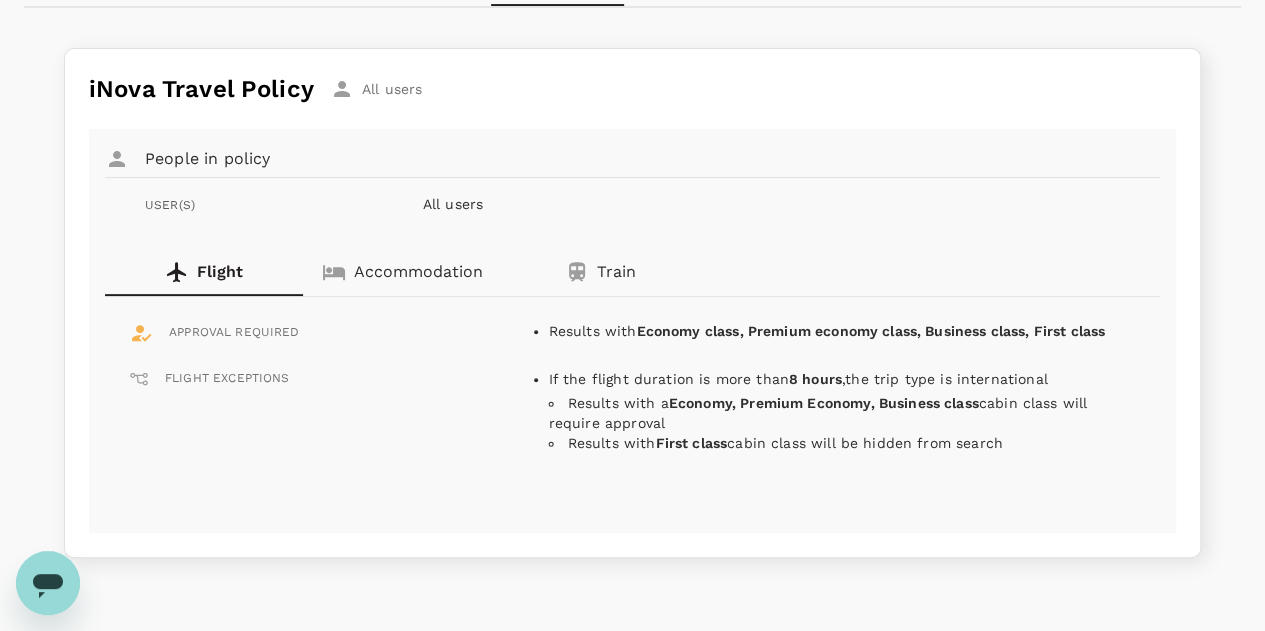 click 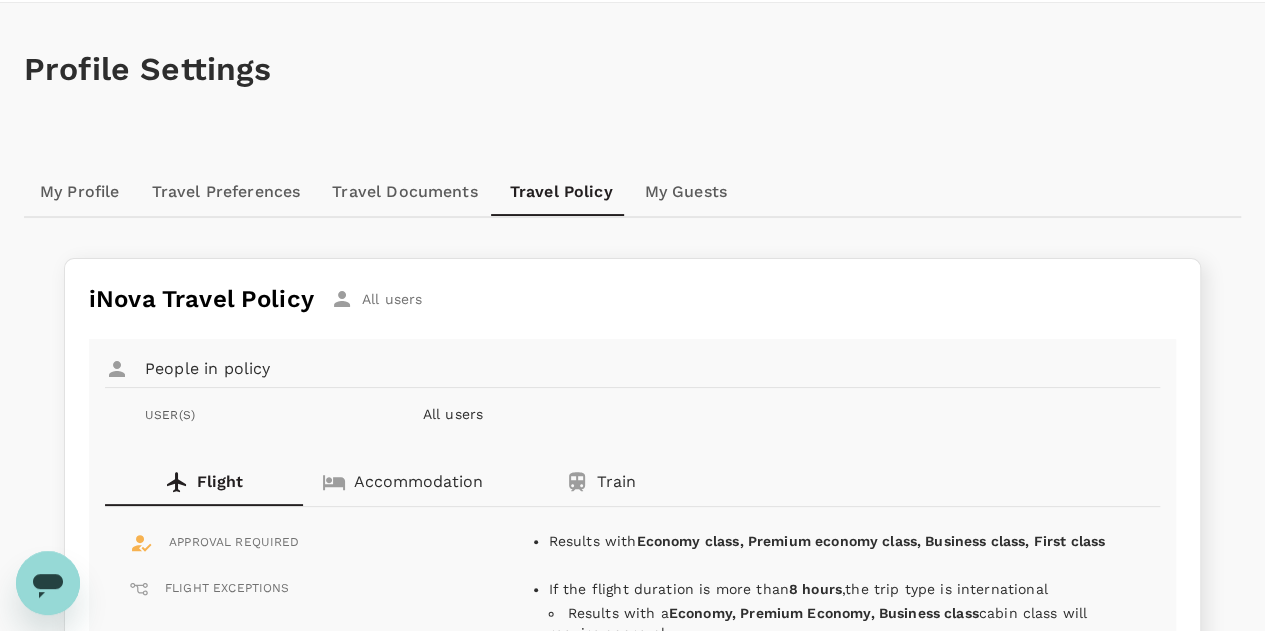 click on "Accommodation" at bounding box center (402, 482) 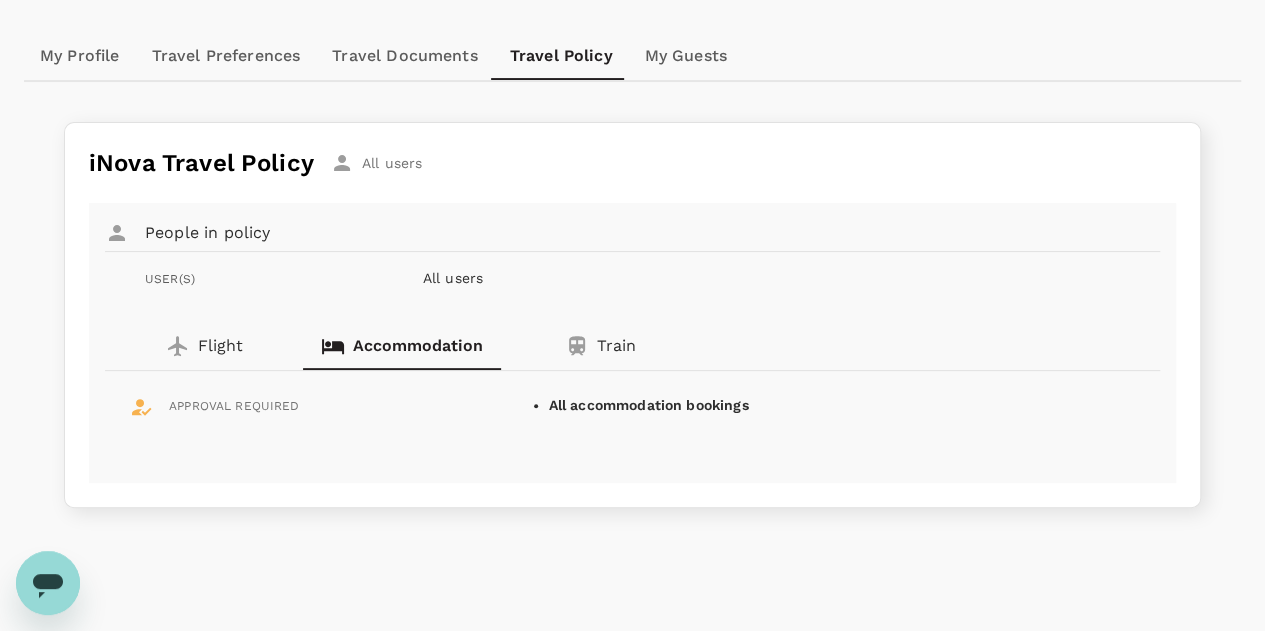 scroll, scrollTop: 276, scrollLeft: 0, axis: vertical 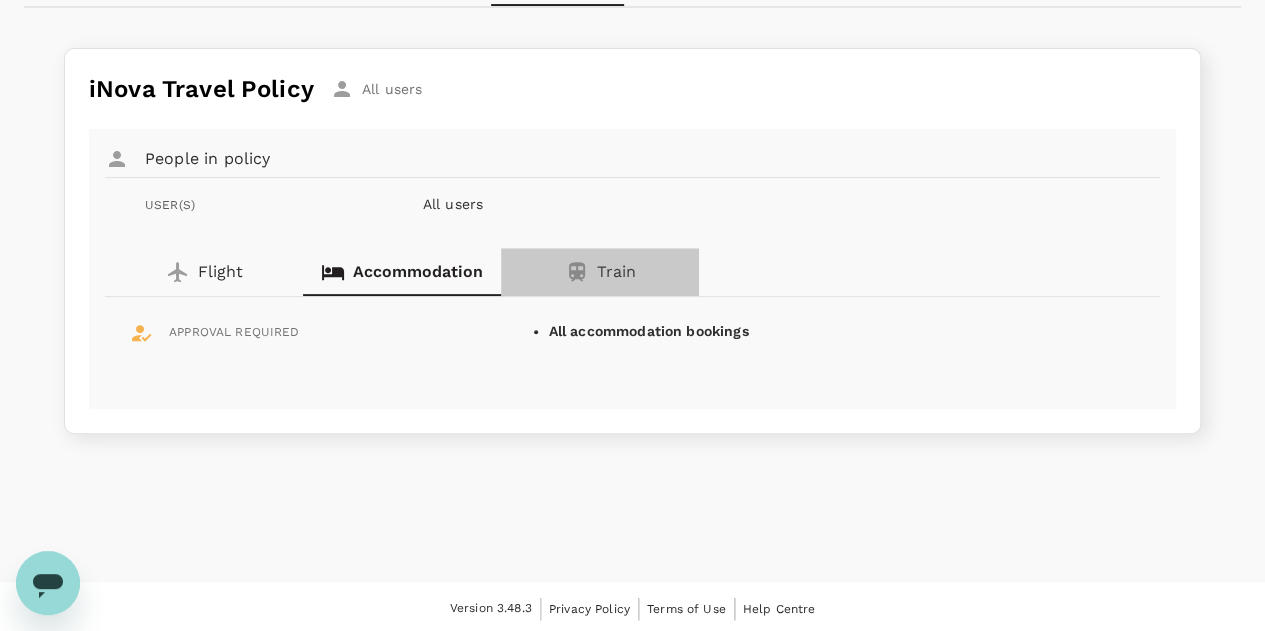 click on "Train" at bounding box center [600, 272] 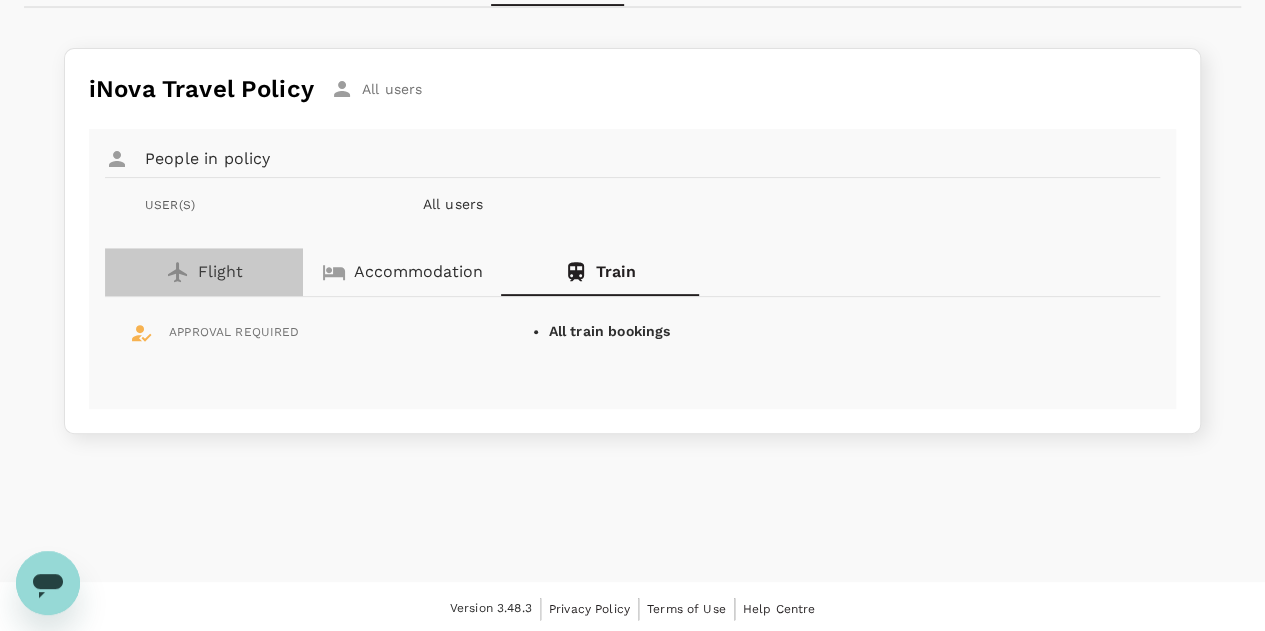 click 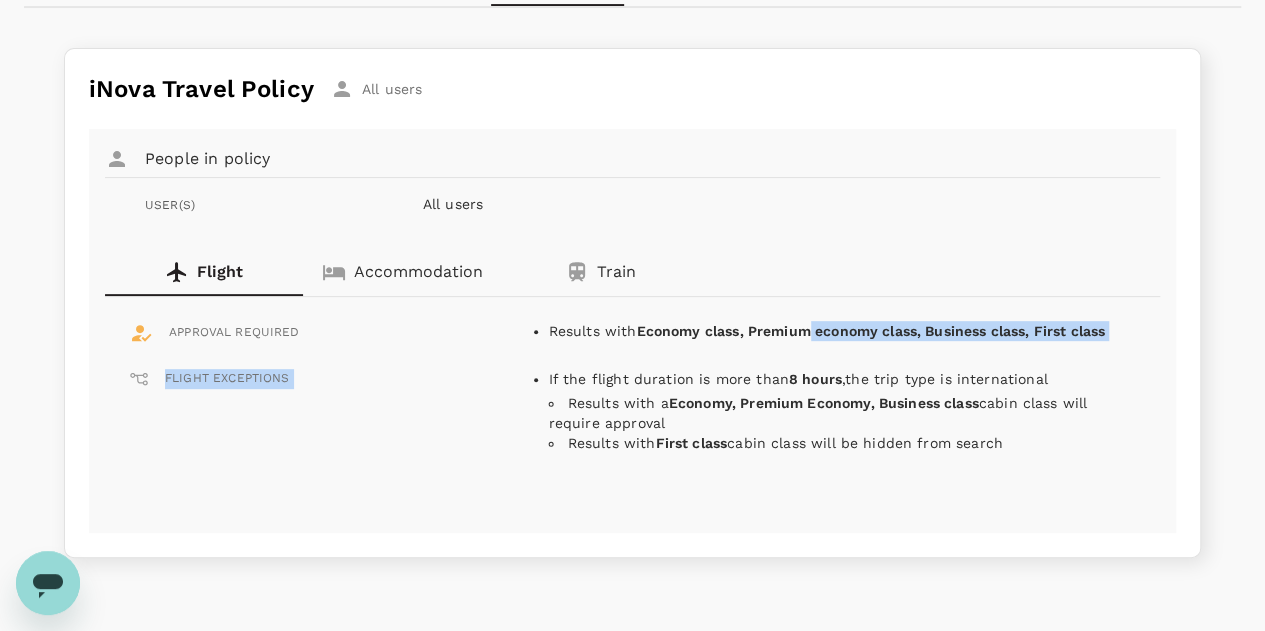 drag, startPoint x: 736, startPoint y: 345, endPoint x: 817, endPoint y: 337, distance: 81.394104 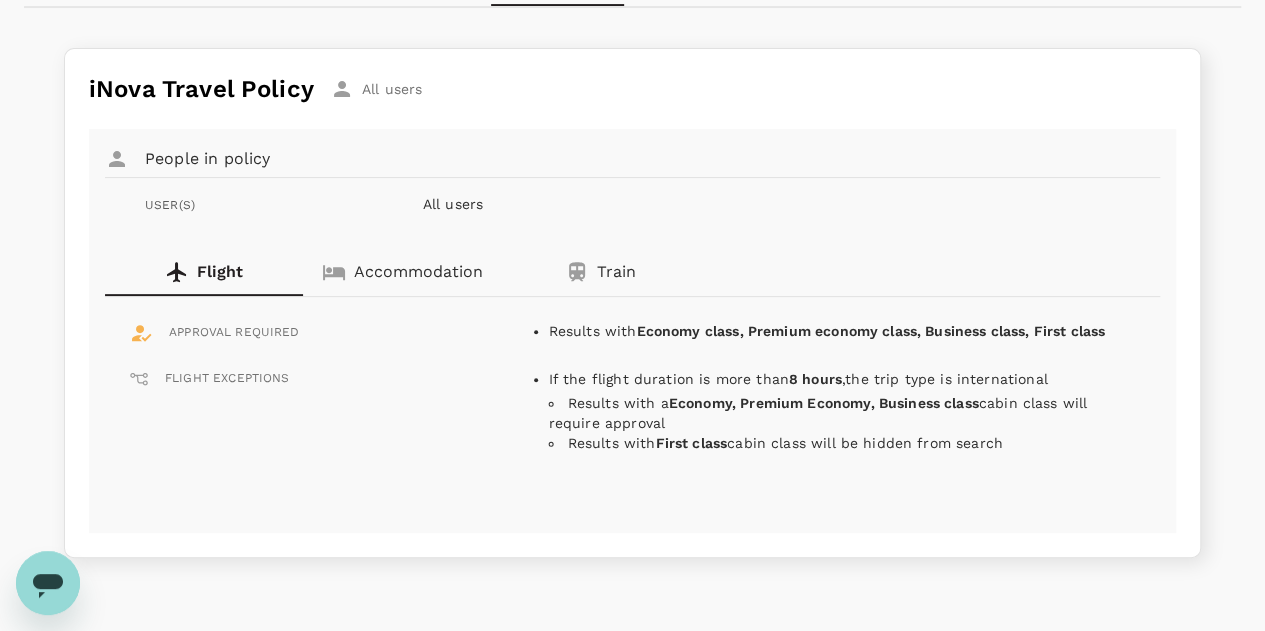 click on "If the flight duration is more than  8 hours ,  the trip type is international" at bounding box center [842, 379] 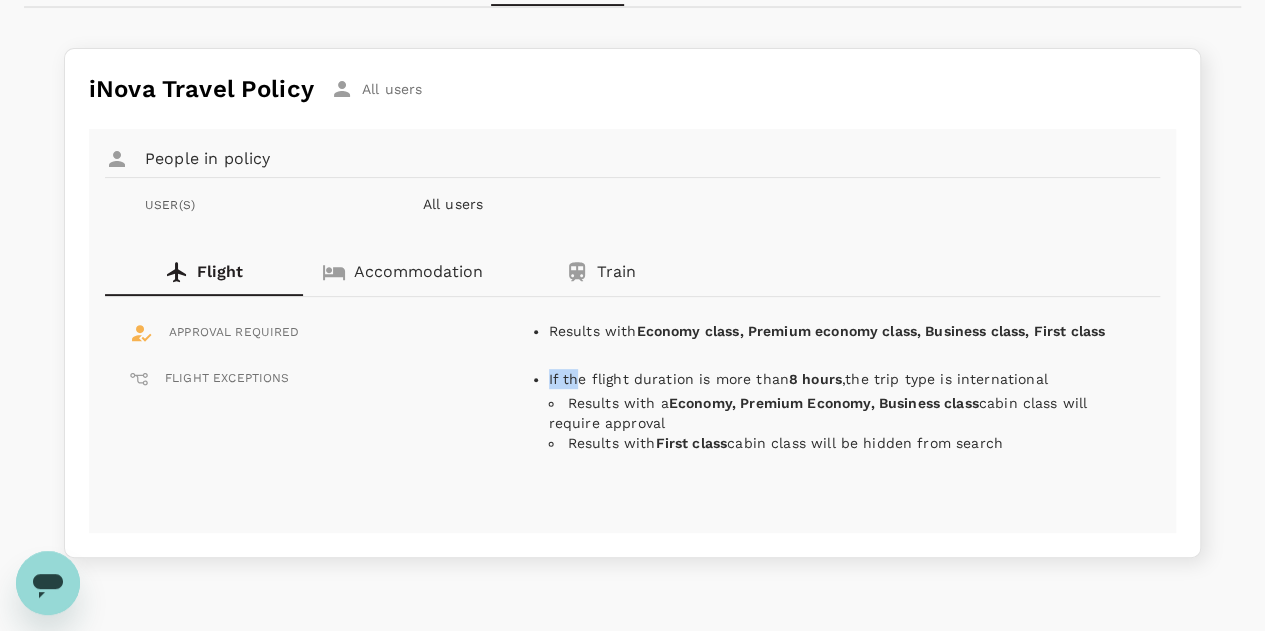 drag, startPoint x: 574, startPoint y: 375, endPoint x: 718, endPoint y: 361, distance: 144.67896 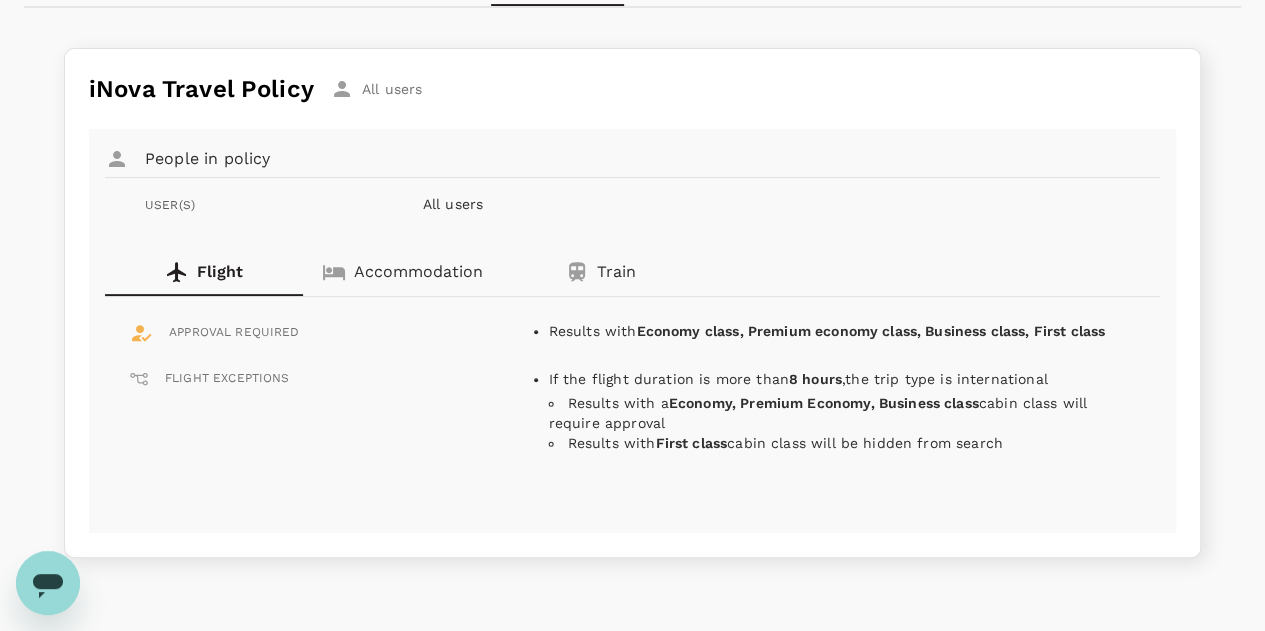 click on "If the flight duration is more than  8 hours ,  the trip type is international" at bounding box center (842, 379) 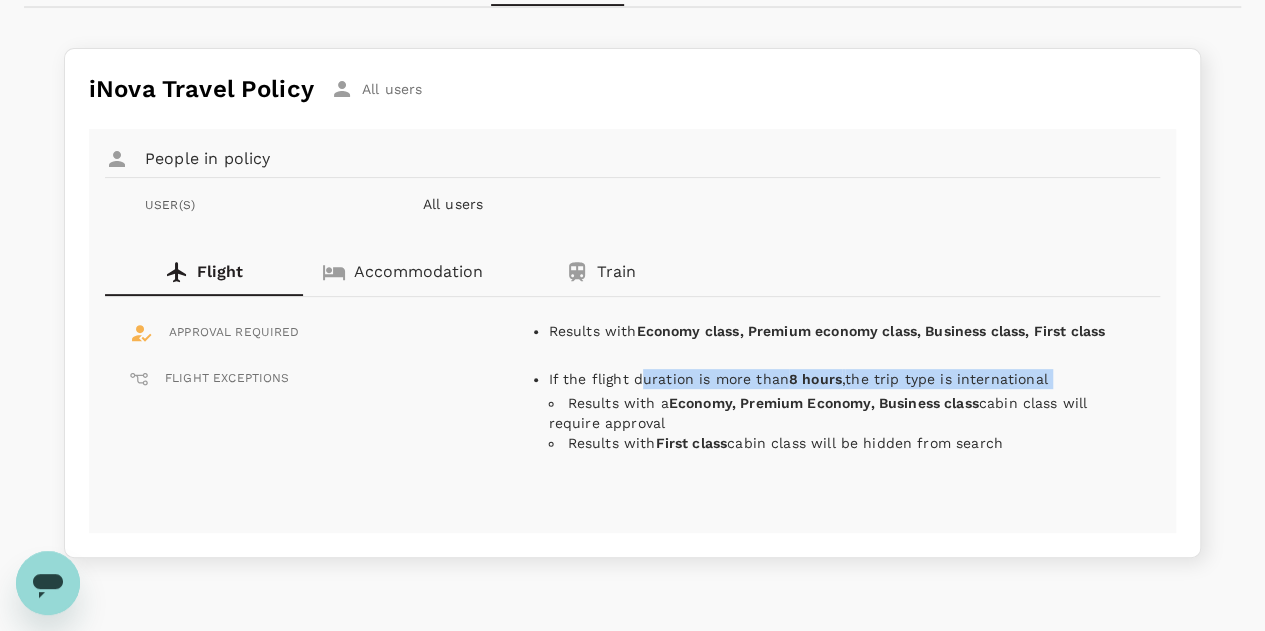 drag, startPoint x: 570, startPoint y: 391, endPoint x: 672, endPoint y: 373, distance: 103.57606 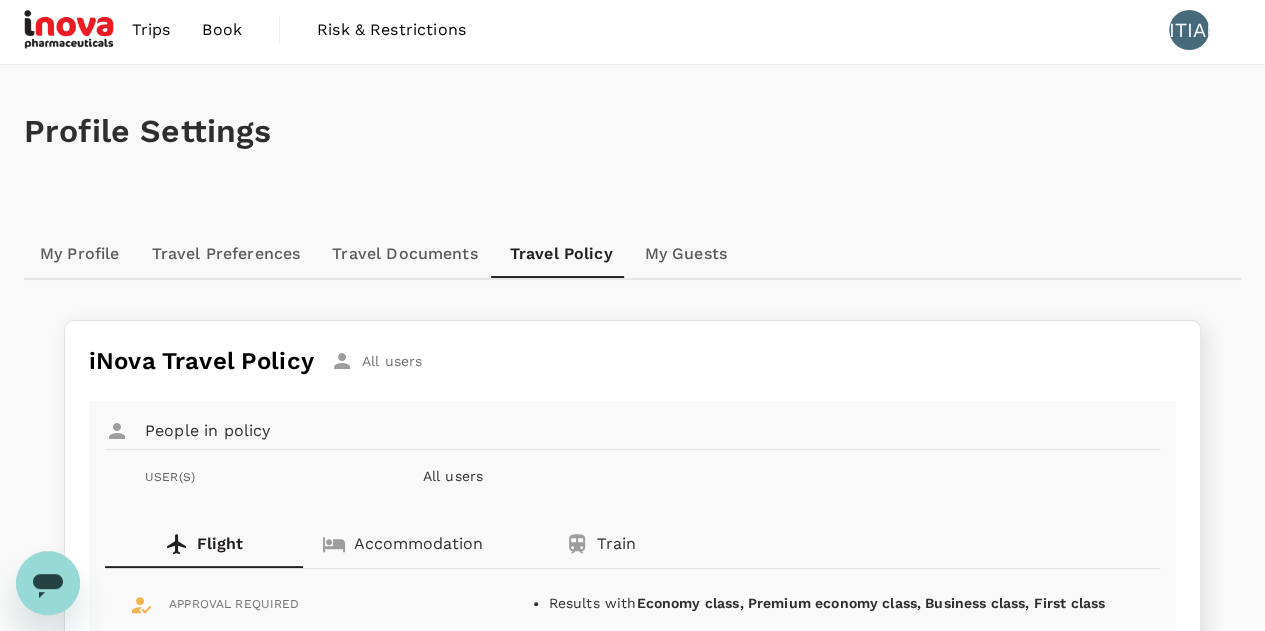 scroll, scrollTop: 0, scrollLeft: 0, axis: both 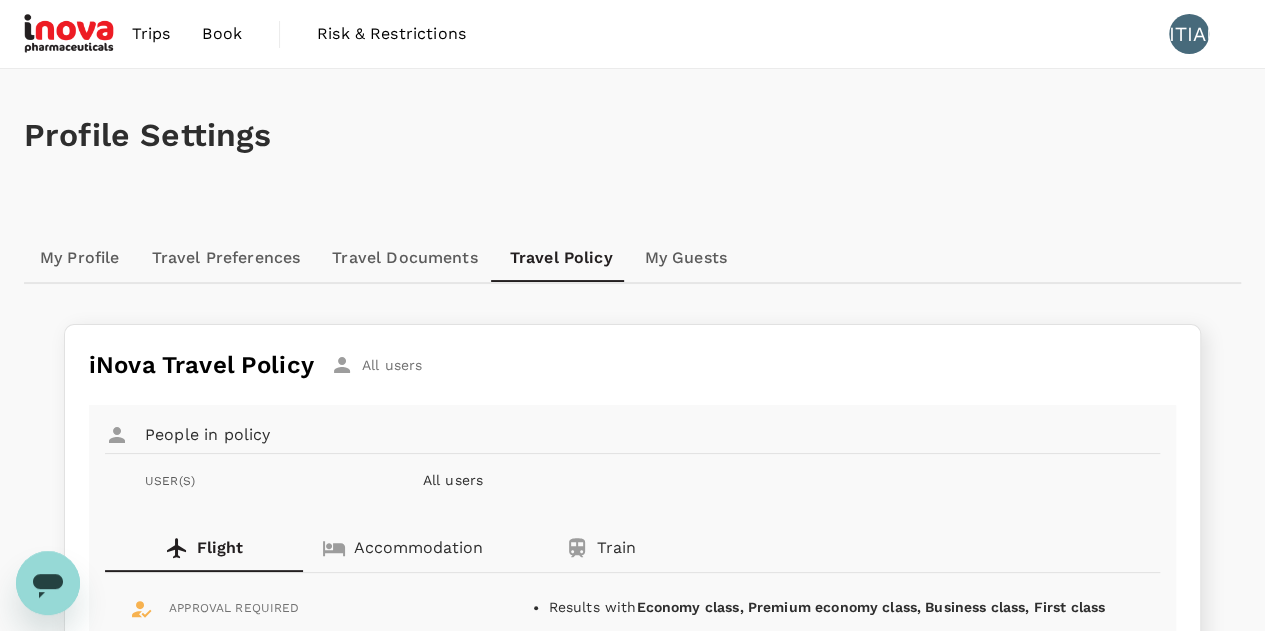 click on "Trips" at bounding box center (151, 34) 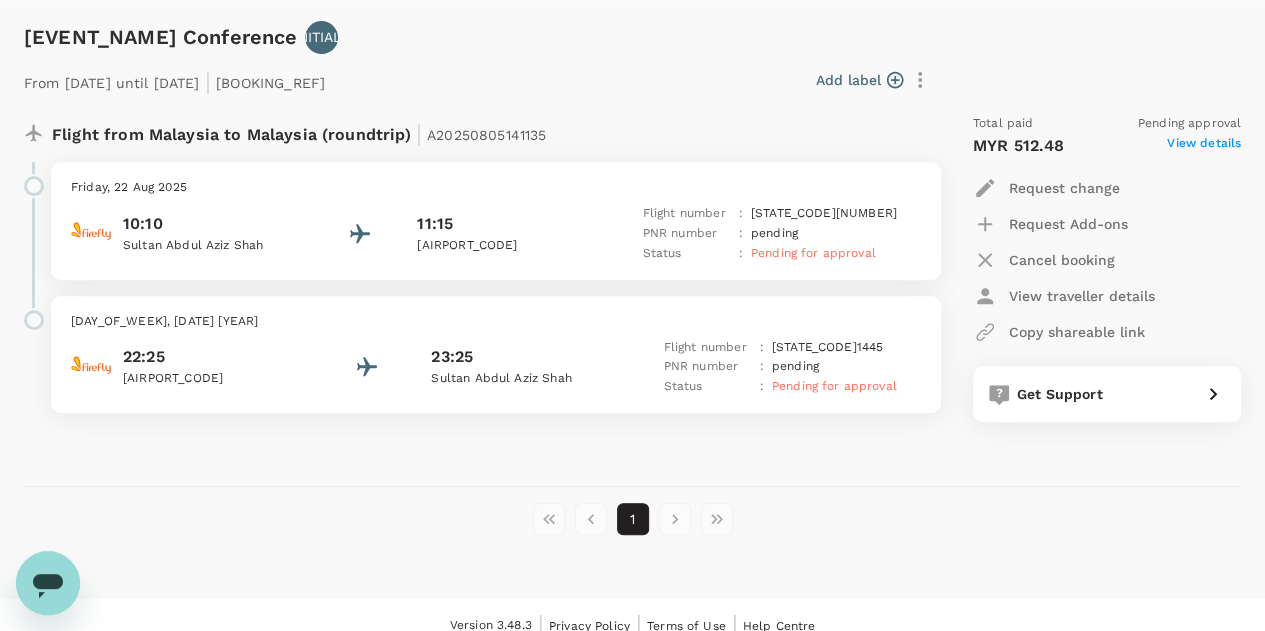 scroll, scrollTop: 295, scrollLeft: 0, axis: vertical 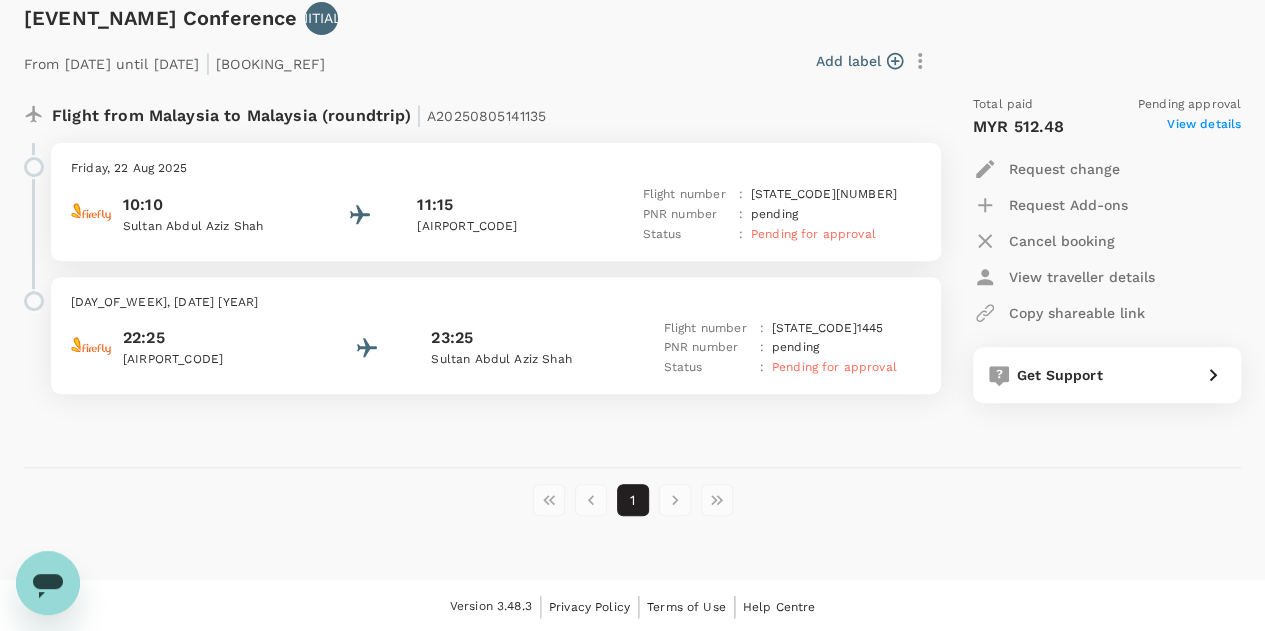 click on "22:25 [LOCATION] 23:25 [LOCATION] Flight number : [FLIGHT_CODE] PNR number : pending   Status : Pending for approval" at bounding box center [496, 349] 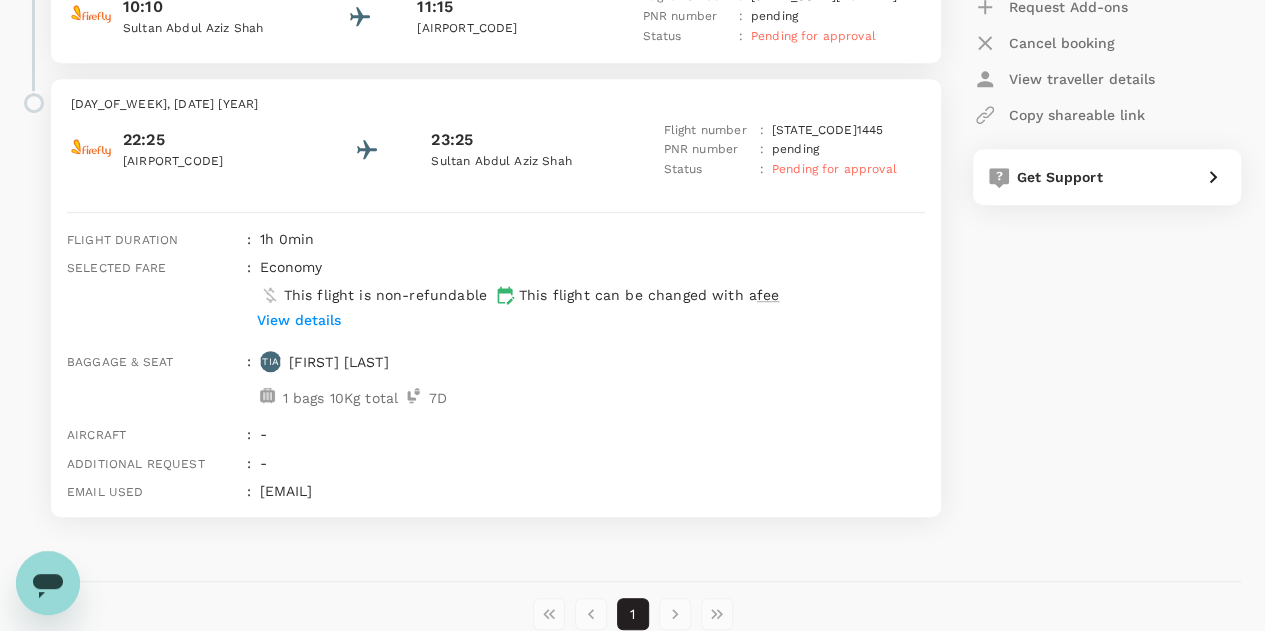 scroll, scrollTop: 525, scrollLeft: 0, axis: vertical 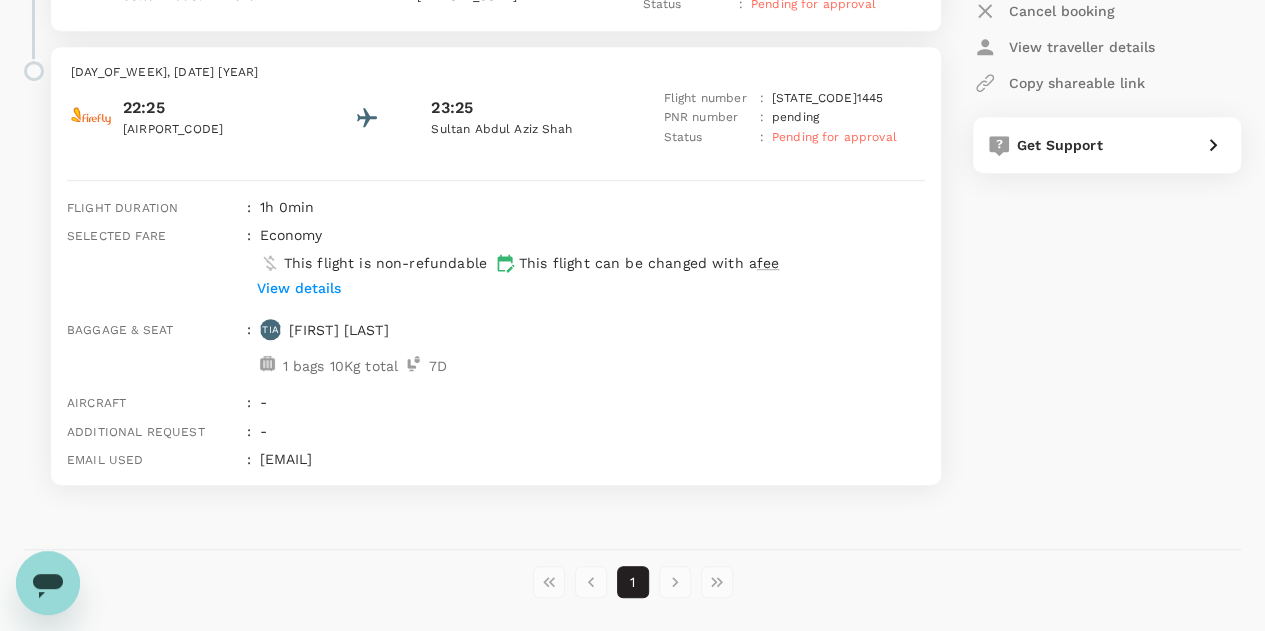 click on "View details" at bounding box center [299, 288] 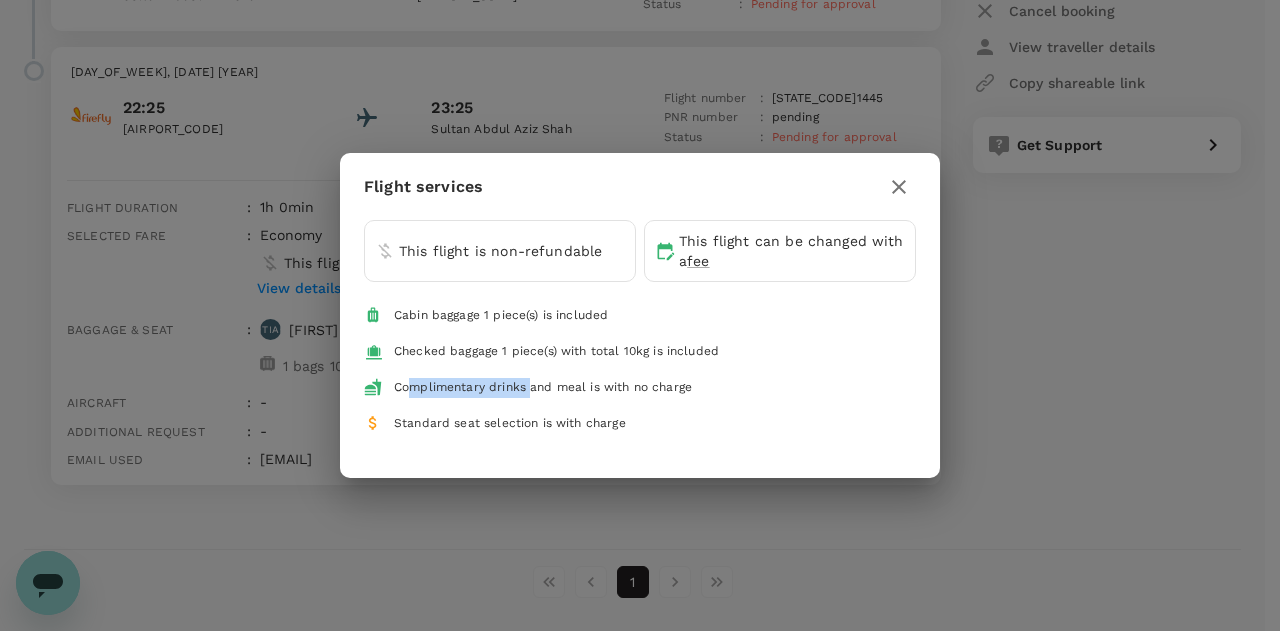 drag, startPoint x: 408, startPoint y: 399, endPoint x: 580, endPoint y: 398, distance: 172.00291 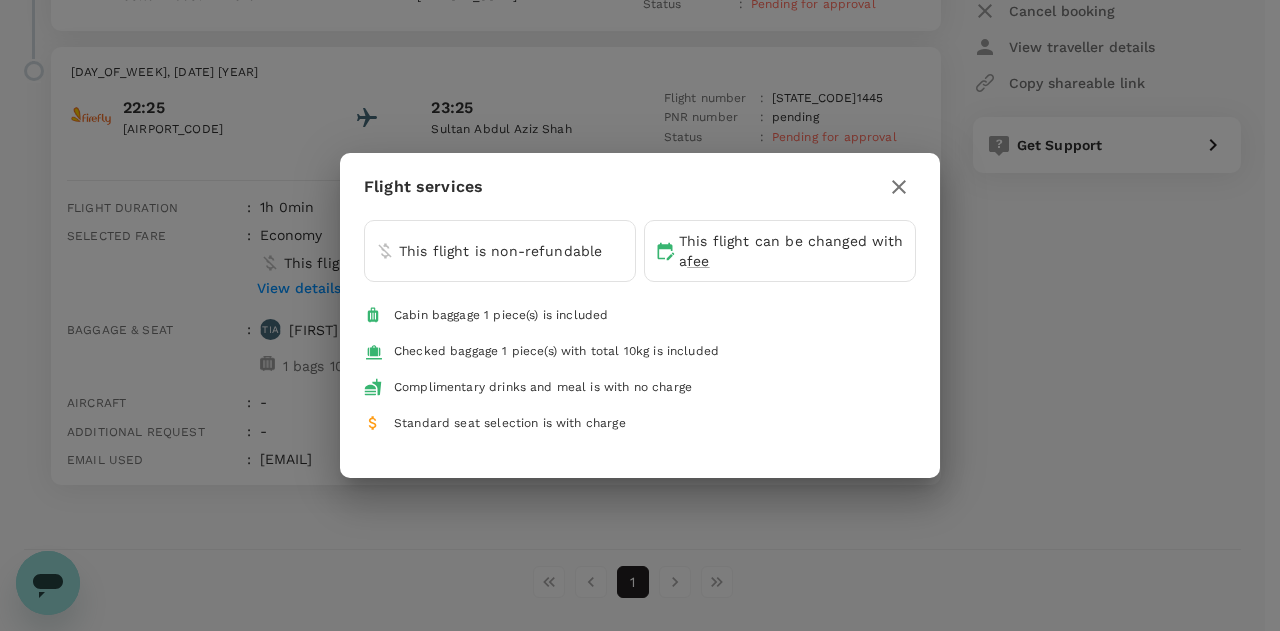 click on "Complimentary drinks and meal is with no charge" at bounding box center (640, 388) 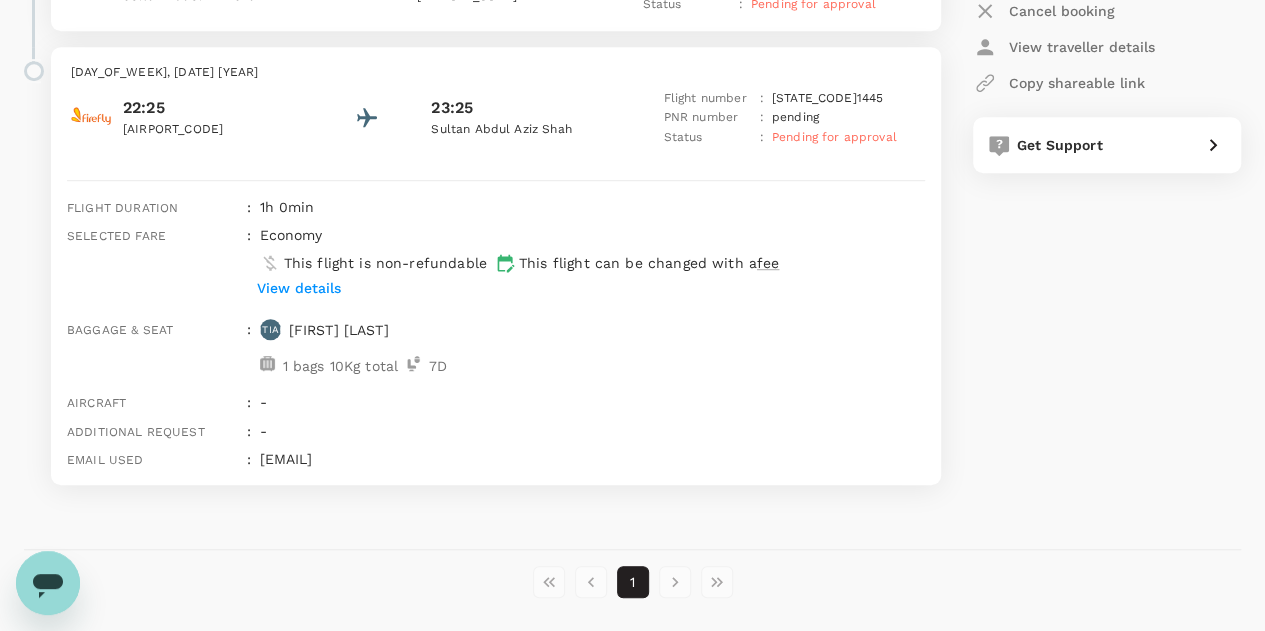 click on "1 bags 10Kg total" at bounding box center [341, 366] 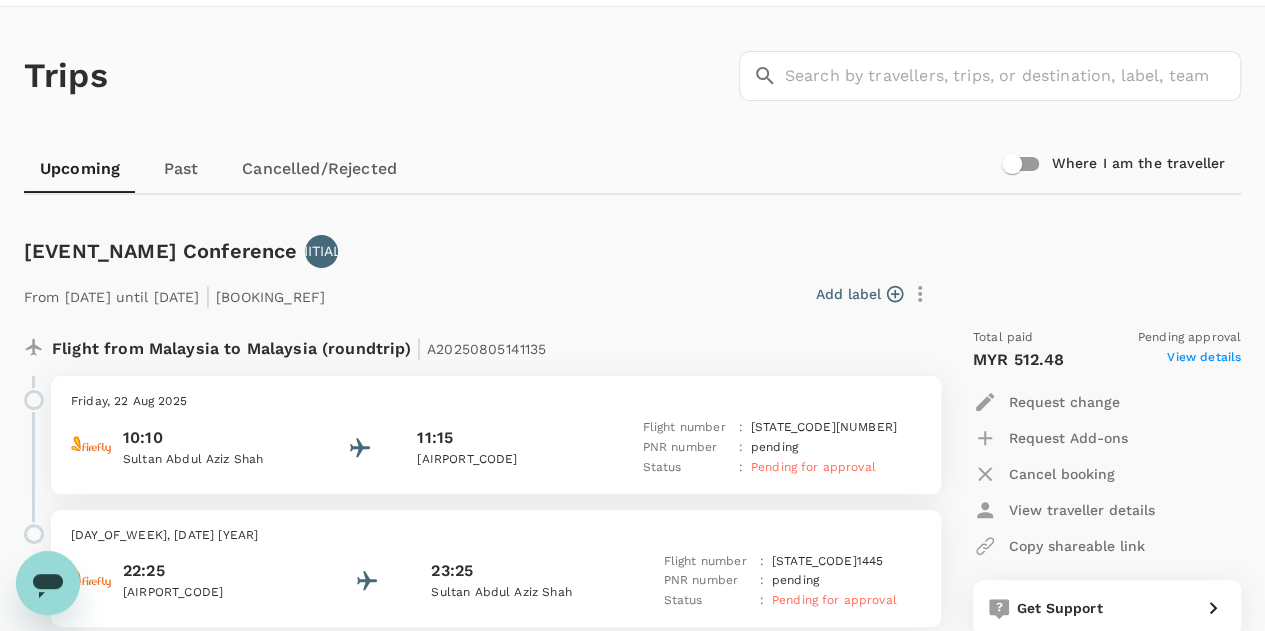 scroll, scrollTop: 28, scrollLeft: 0, axis: vertical 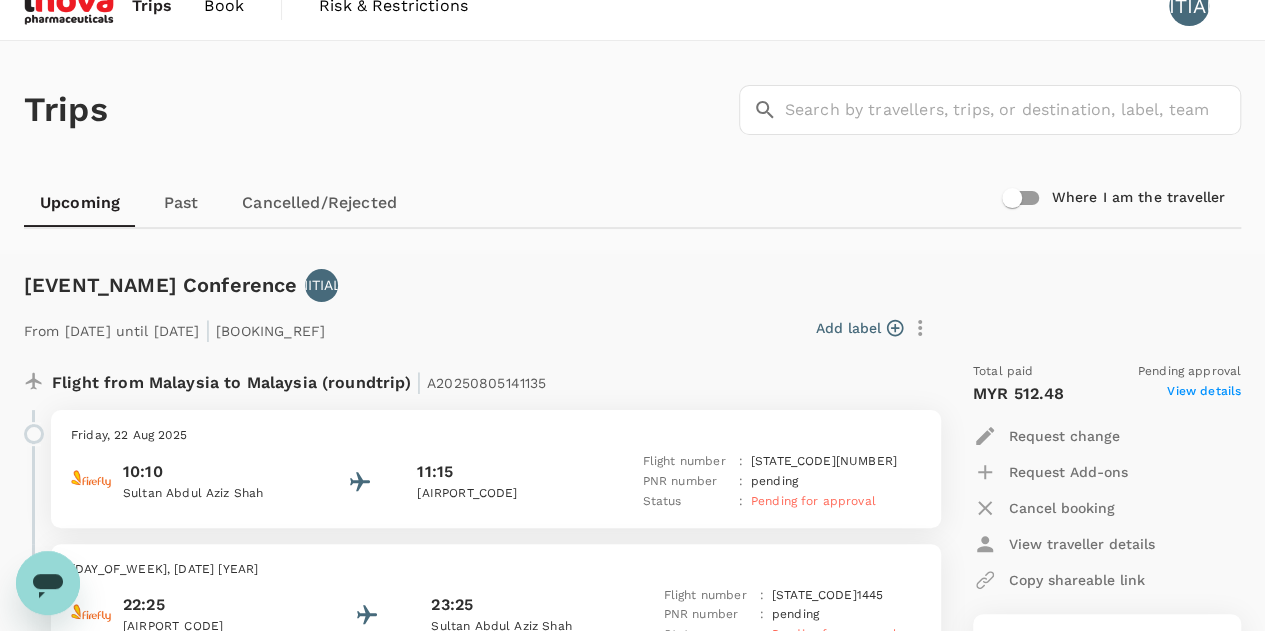 click at bounding box center (70, 6) 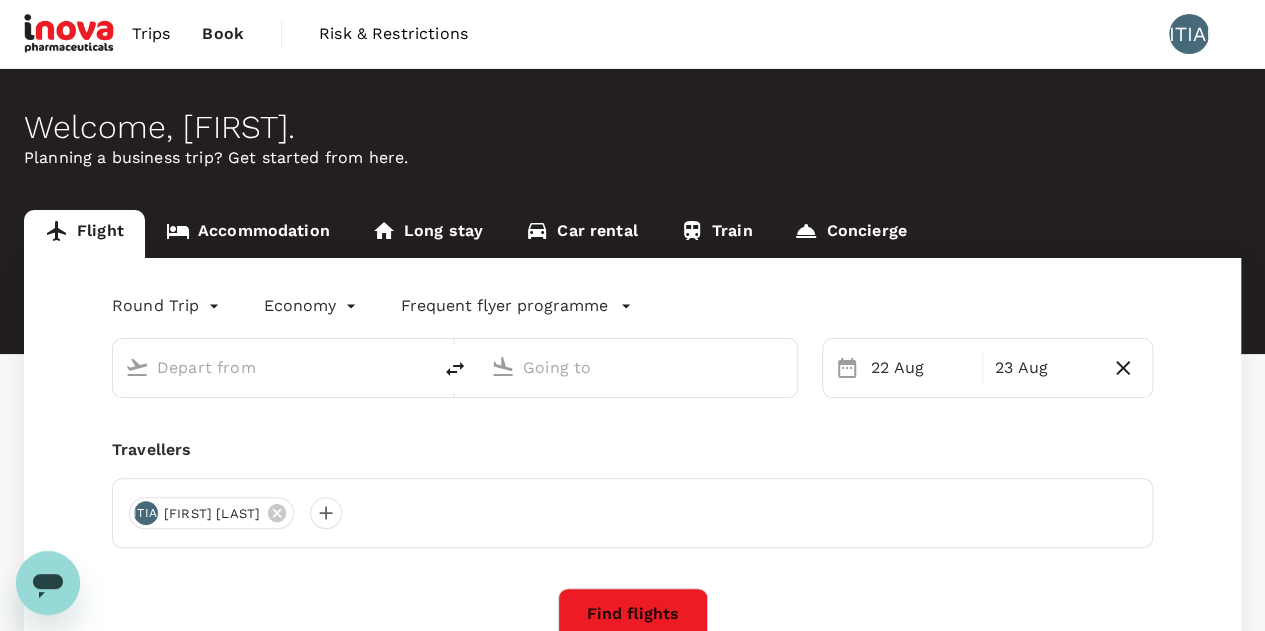 type on "Sultan Abdul Aziz Shah (SZB)" 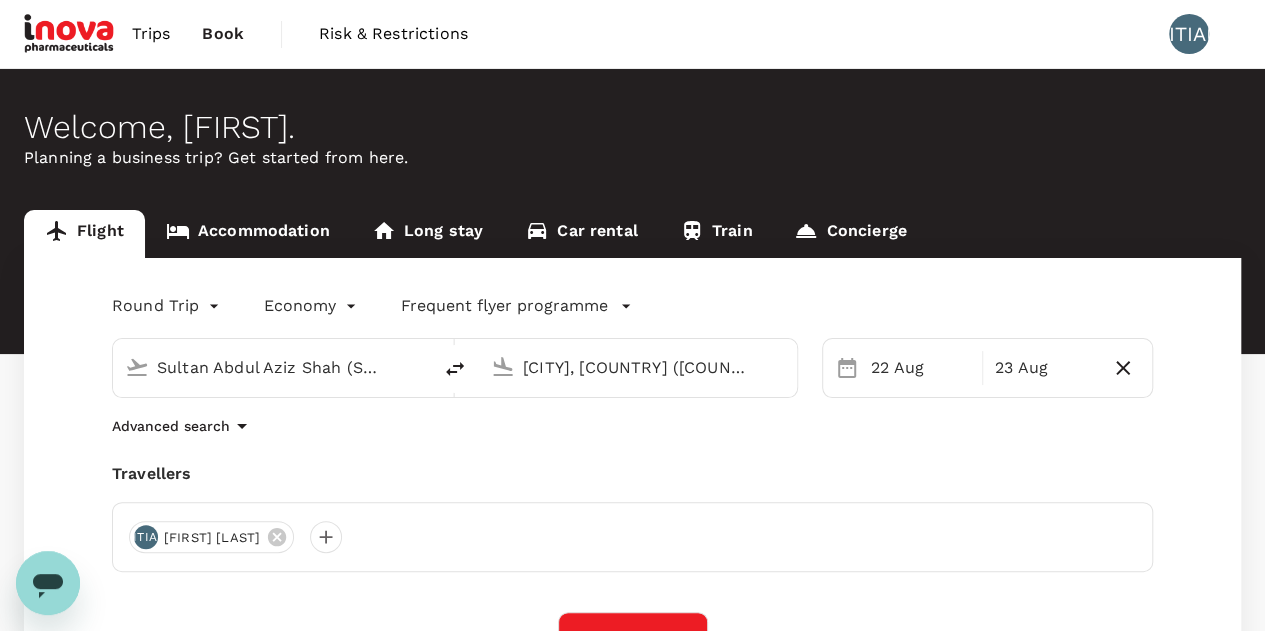 type 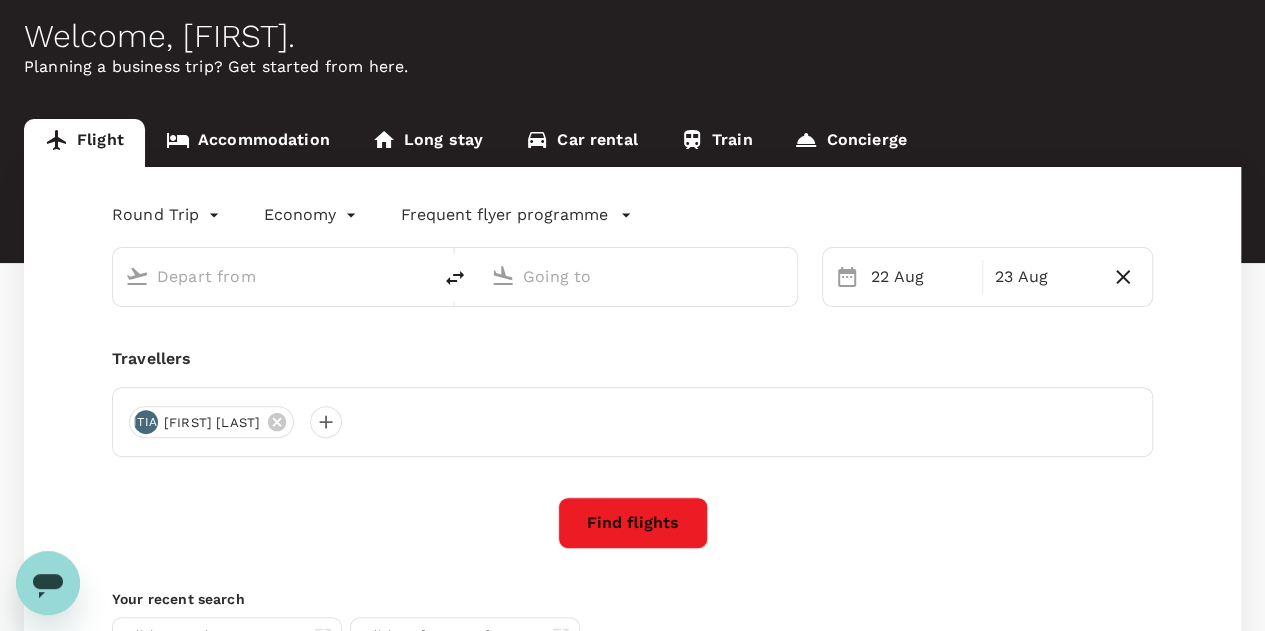 type on "Sultan Abdul Aziz Shah (SZB)" 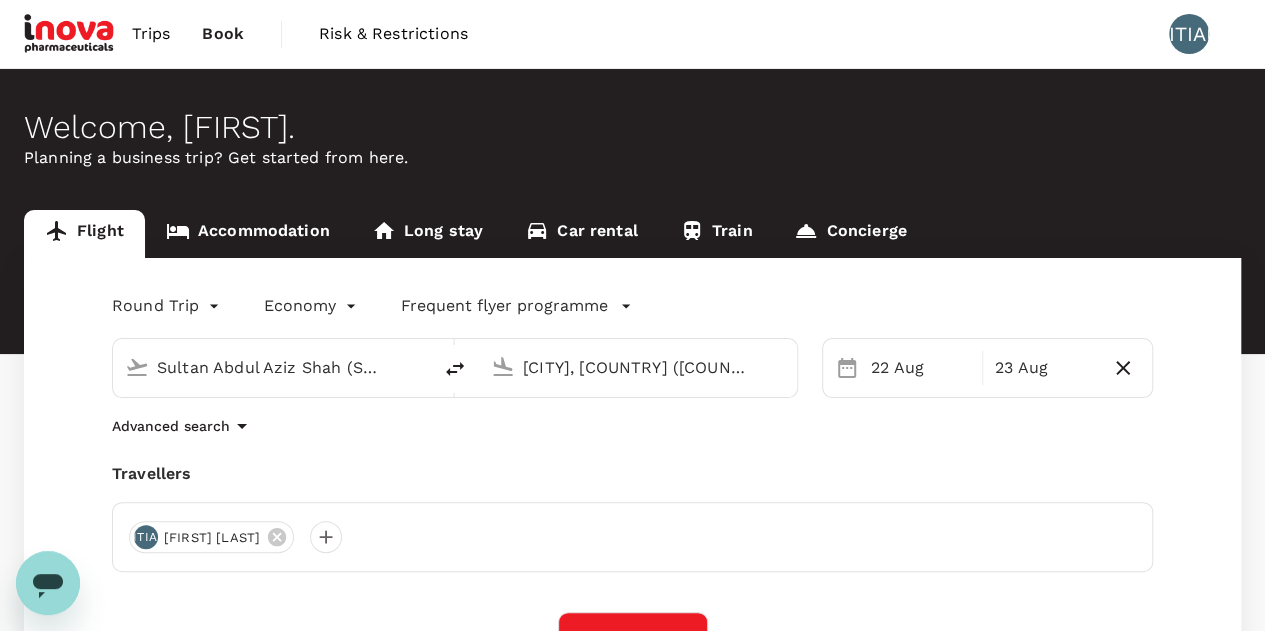 scroll, scrollTop: 0, scrollLeft: 0, axis: both 